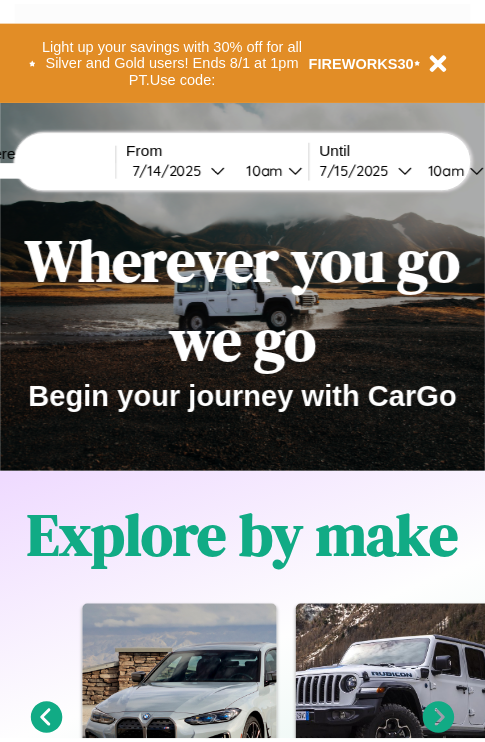 scroll, scrollTop: 0, scrollLeft: 0, axis: both 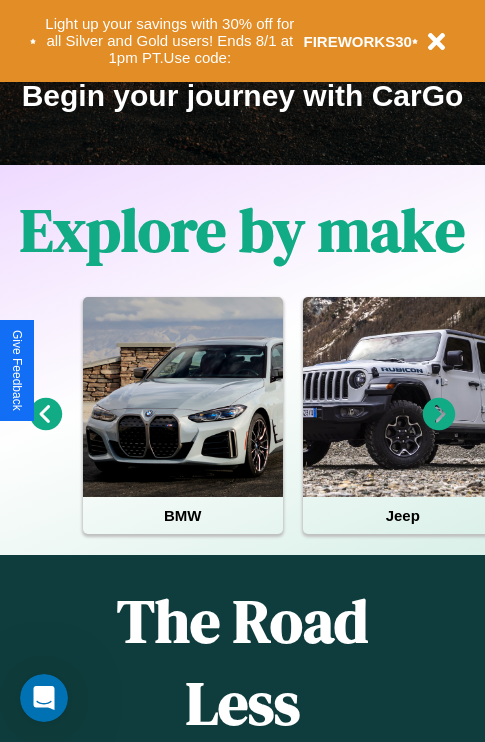 click 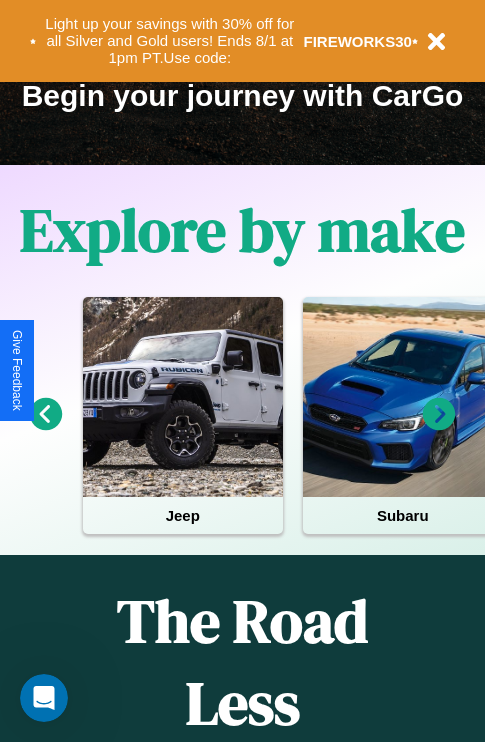 click 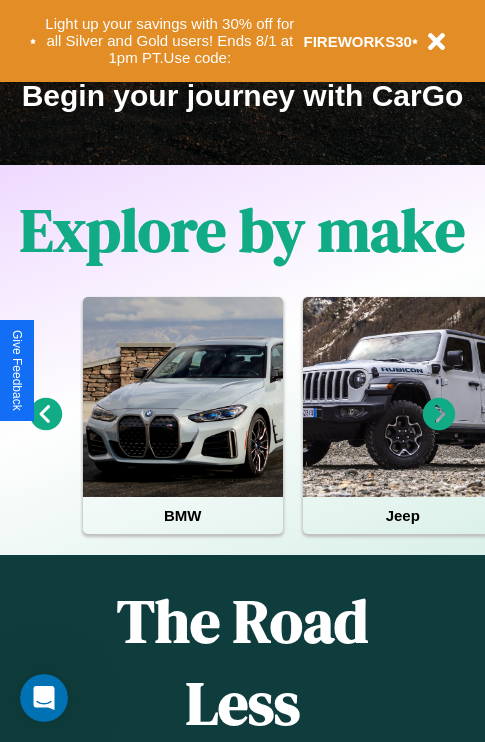 click 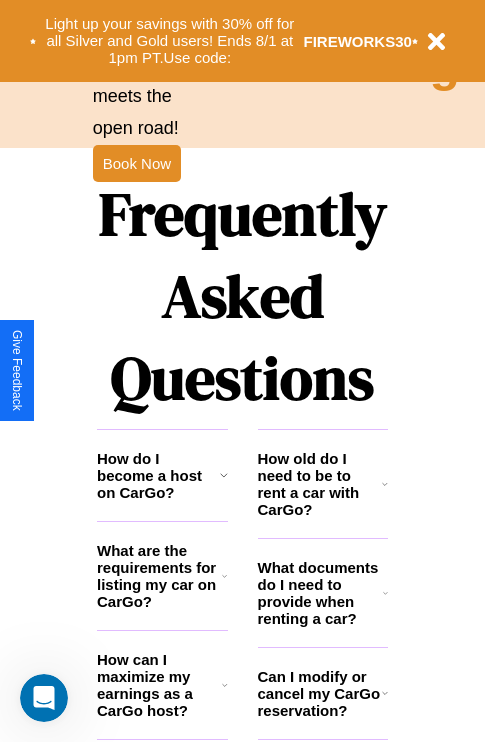 scroll, scrollTop: 2423, scrollLeft: 0, axis: vertical 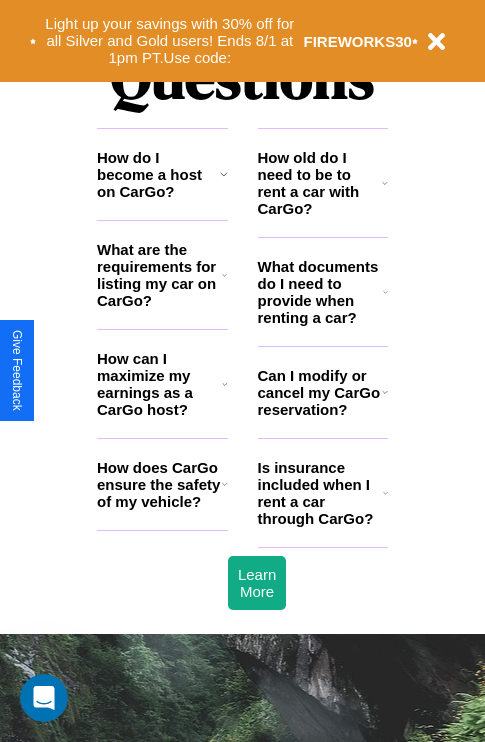 click 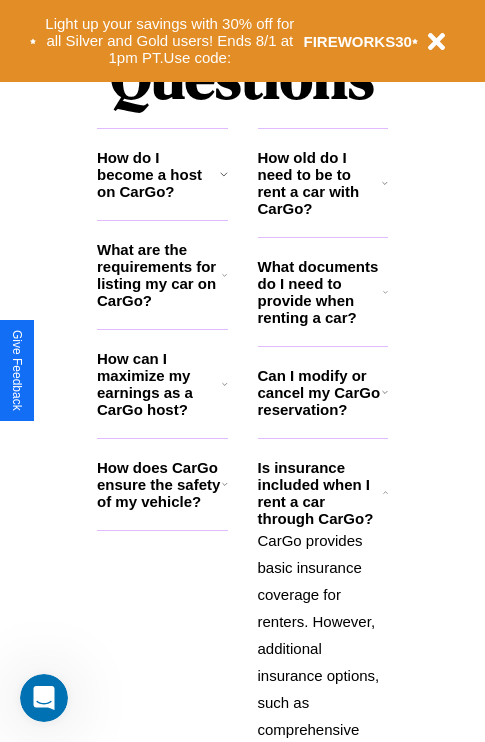 click 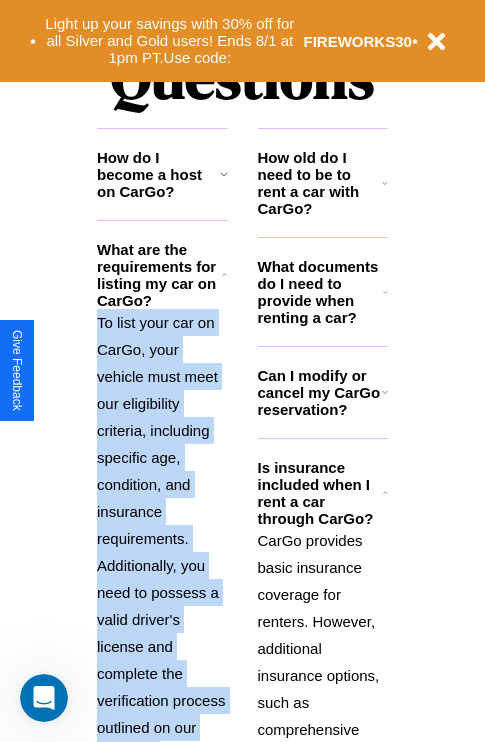 click 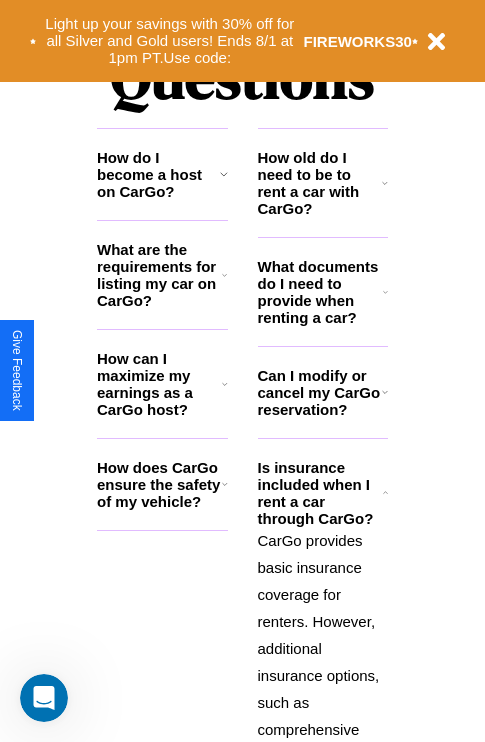 click 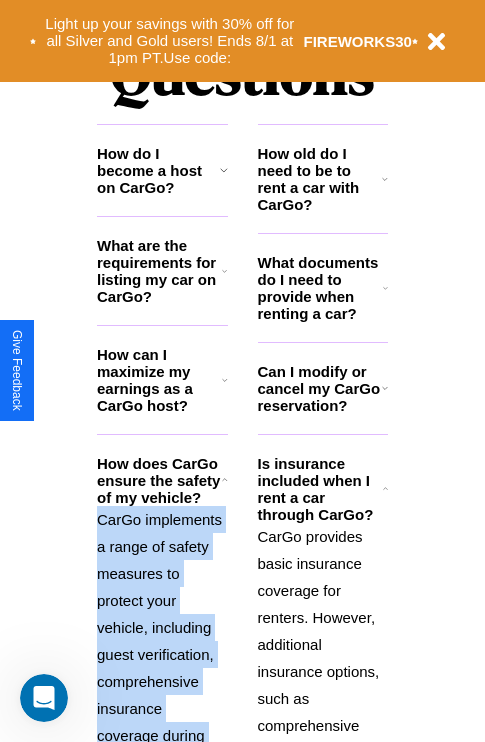 scroll, scrollTop: 2423, scrollLeft: 0, axis: vertical 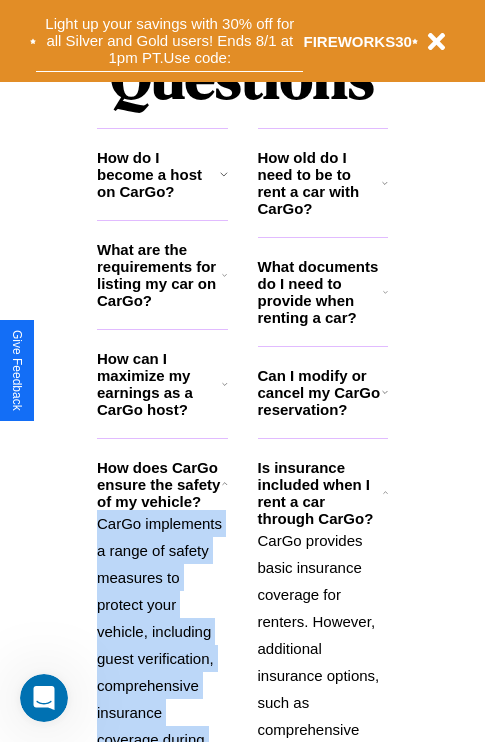 click on "Light up your savings with 30% off for all Silver and Gold users! Ends 8/1 at 1pm PT.  Use code:" at bounding box center [169, 41] 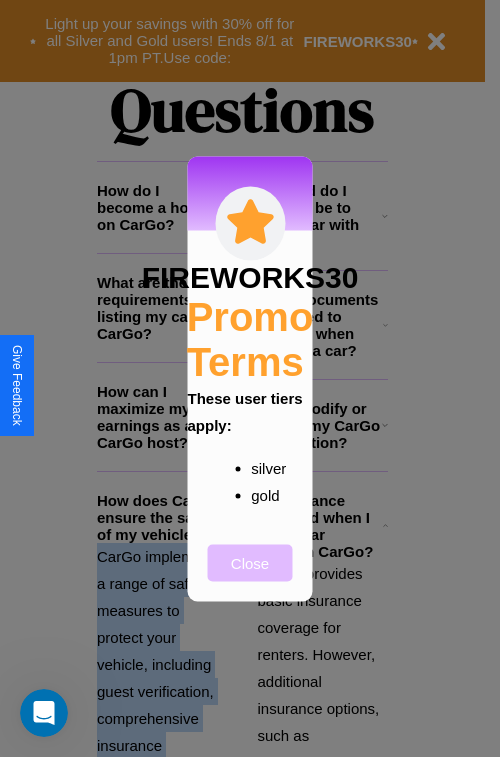 click on "Close" at bounding box center (250, 562) 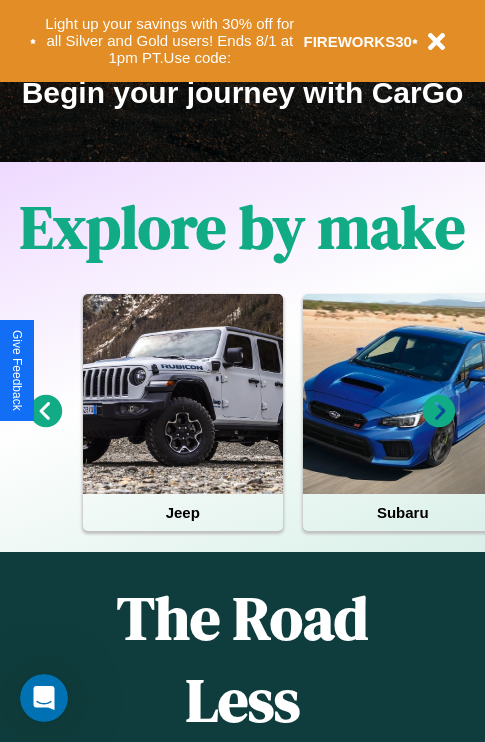 scroll, scrollTop: 308, scrollLeft: 0, axis: vertical 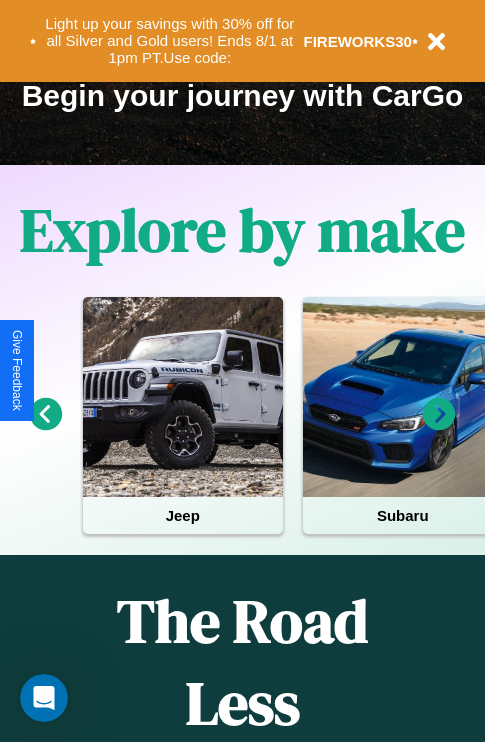 click 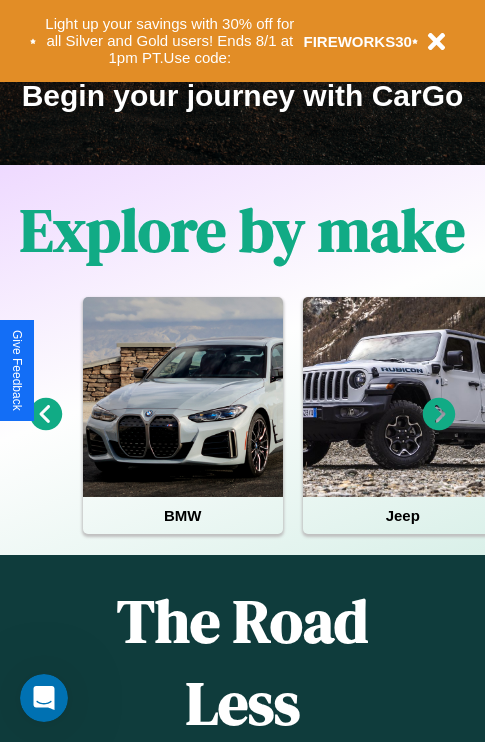 click 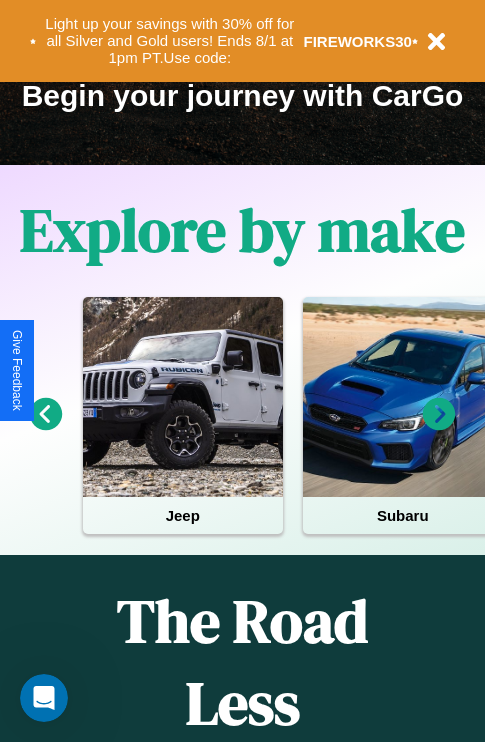 click 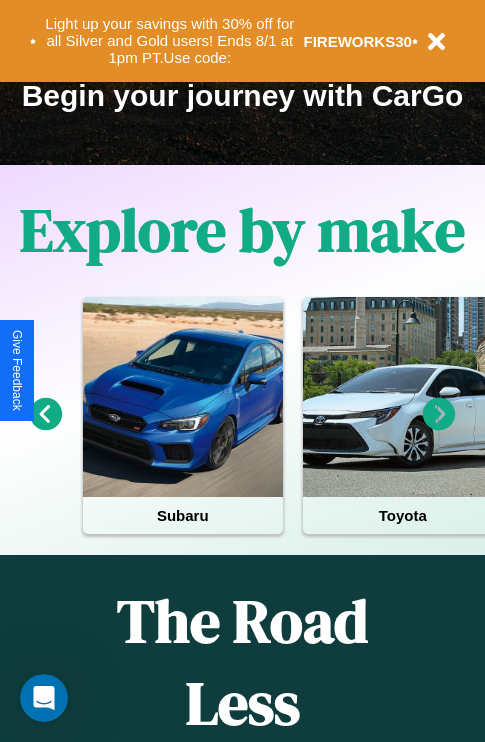 click 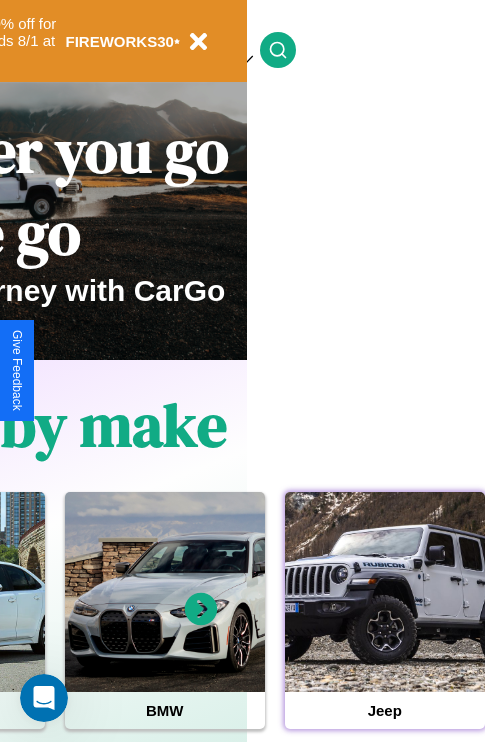 click at bounding box center (385, 592) 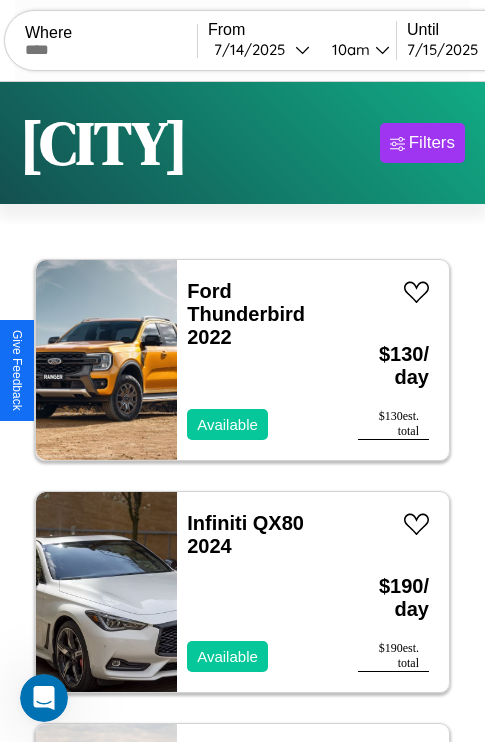 scroll, scrollTop: 95, scrollLeft: 0, axis: vertical 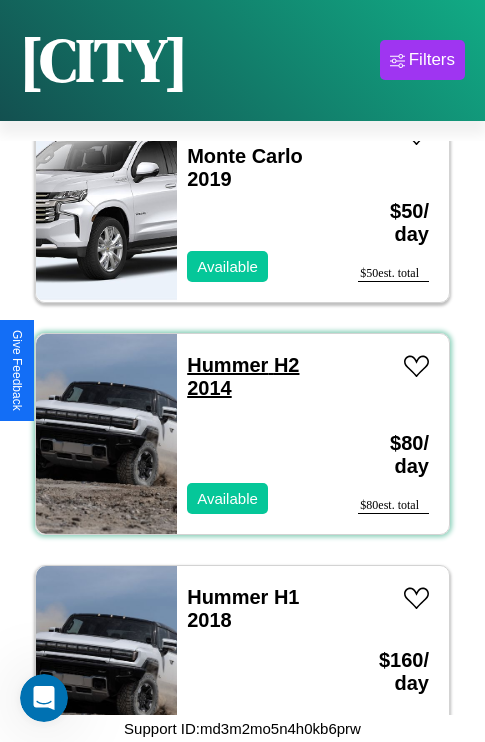 click on "Hummer   H2   2014" at bounding box center [243, 376] 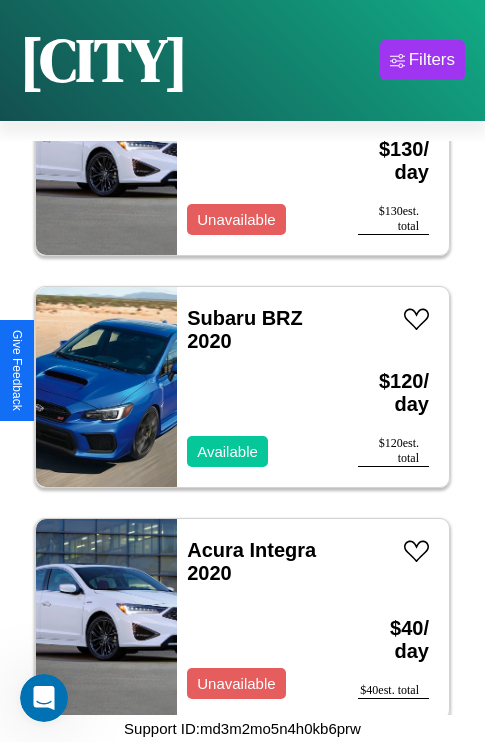 scroll, scrollTop: 31934, scrollLeft: 0, axis: vertical 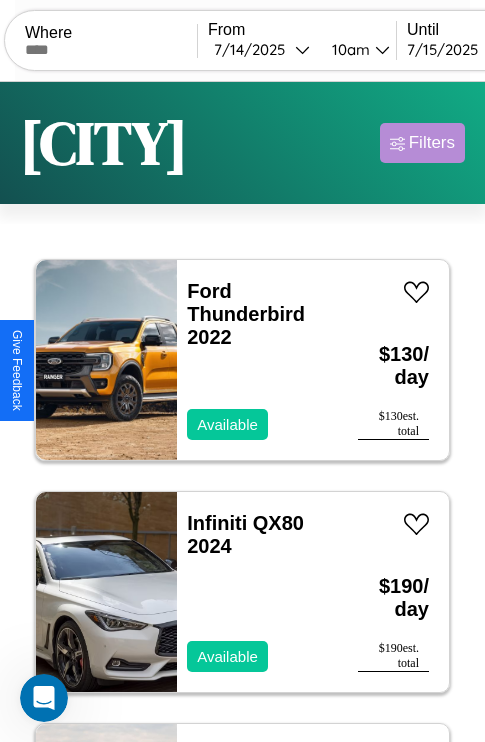 click on "Filters" at bounding box center (432, 143) 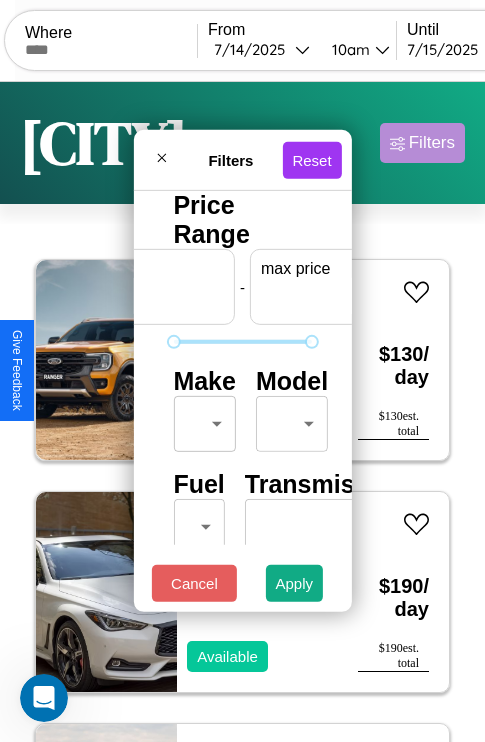 scroll, scrollTop: 0, scrollLeft: 124, axis: horizontal 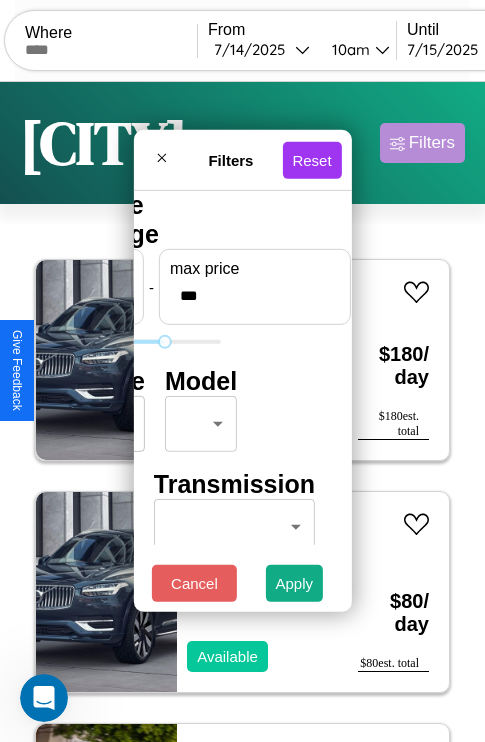 type on "***" 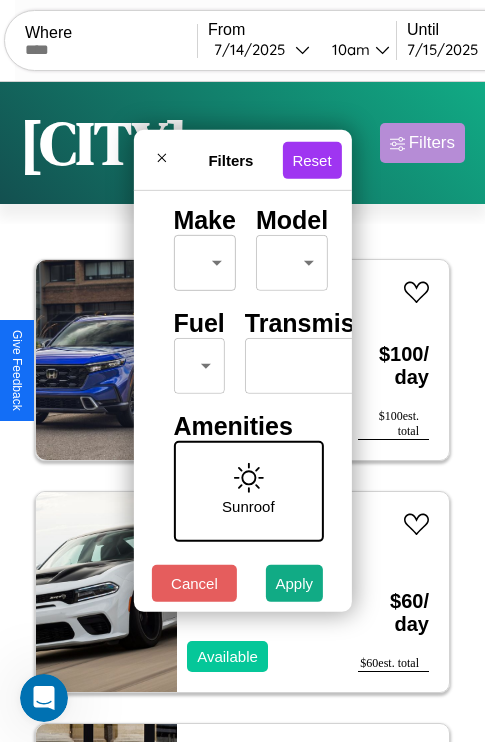 scroll, scrollTop: 162, scrollLeft: 0, axis: vertical 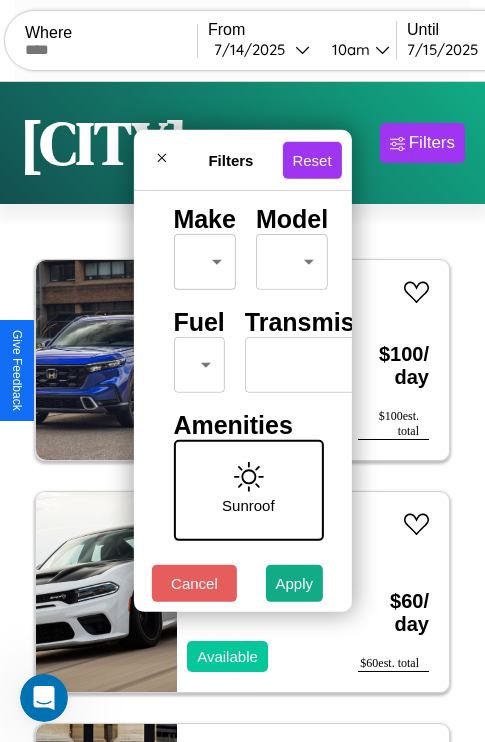 type on "*" 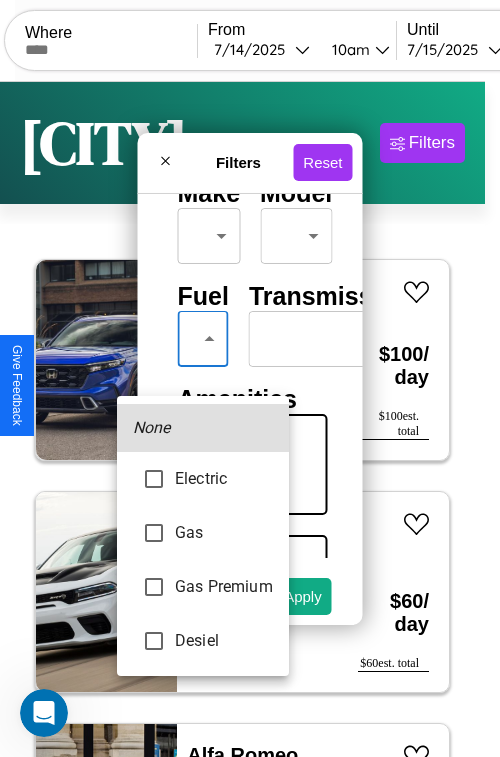 type on "***" 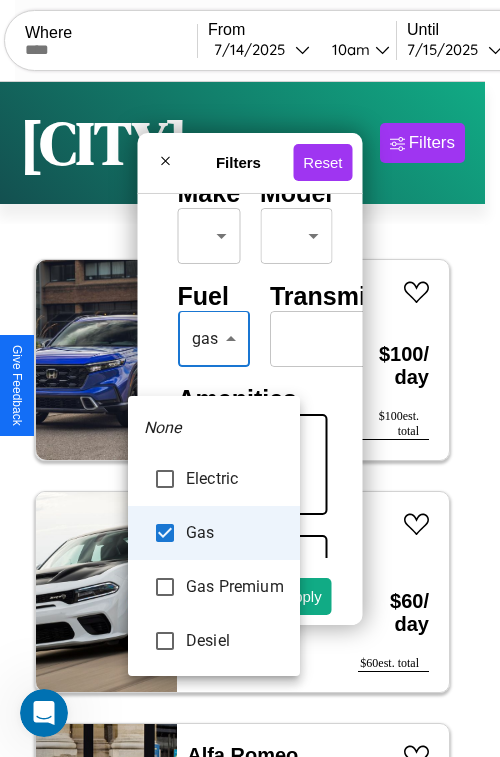 click at bounding box center (250, 378) 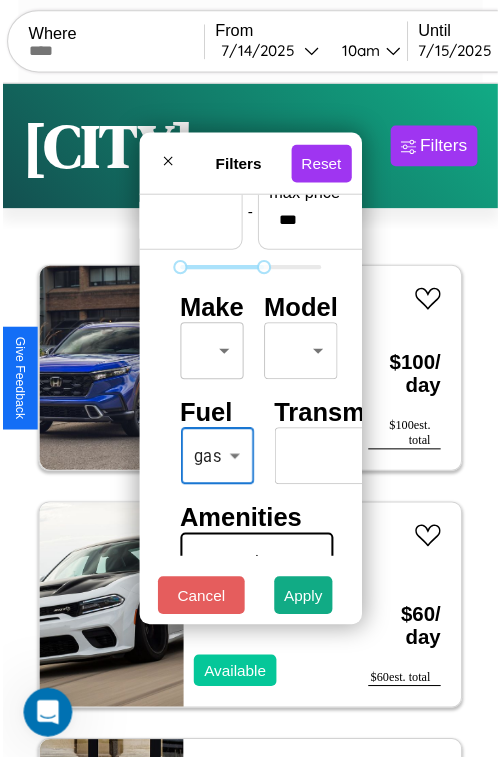 scroll, scrollTop: 59, scrollLeft: 0, axis: vertical 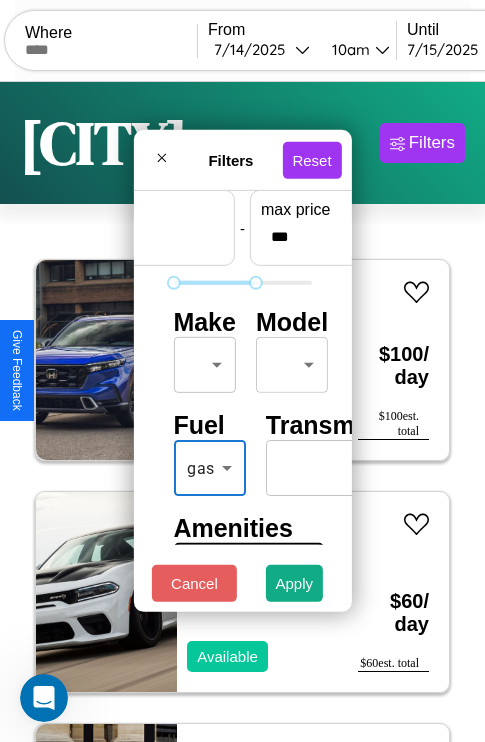 click on "CarGo Where From 7 / 14 / 2025 10am Until 7 / 15 / 2025 10am Become a Host Login Sign Up Tokyo Filters 140  cars in this area These cars can be picked up in this city. Honda   ATC350X   2022 Unavailable $ 100  / day $ 100  est. total Dodge   Charger   2023 Available $ 60  / day $ 60  est. total Alfa Romeo   164   2014 Available $ 180  / day $ 180  est. total Volvo   V90   2020 Available $ 180  / day $ 180  est. total Ford   LLS9000   2023 Available $ 150  / day $ 150  est. total Maserati   Grancabrio   2018 Available $ 200  / day $ 200  est. total Maserati   Granturismo   2020 Available $ 120  / day $ 120  est. total Jaguar   X-Type   2019 Unavailable $ 170  / day $ 170  est. total Volvo   NE64   2014 Available $ 80  / day $ 80  est. total Nissan   NISSAN Z   2022 Available $ 100  / day $ 100  est. total Bentley   Mulsanne   2020 Available $ 140  / day $ 140  est. total Bentley   Mulsanne   2018 Unavailable $ 90  / day $ 90  est. total Aston Martin   Vanquish Zagato   2017 Available $ 100  / day $ 100 Lexus" at bounding box center (242, 412) 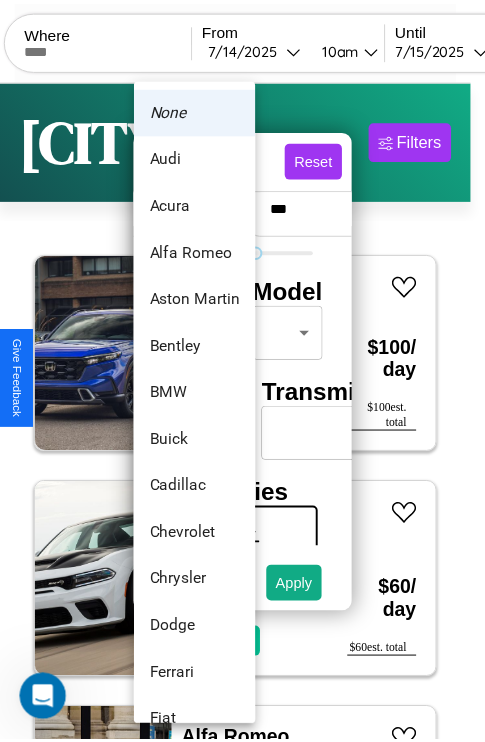 scroll, scrollTop: 38, scrollLeft: 0, axis: vertical 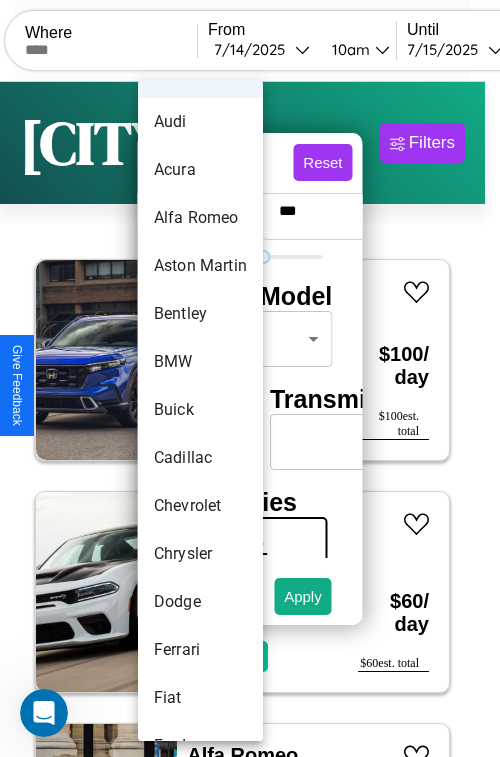 click on "Buick" at bounding box center (200, 410) 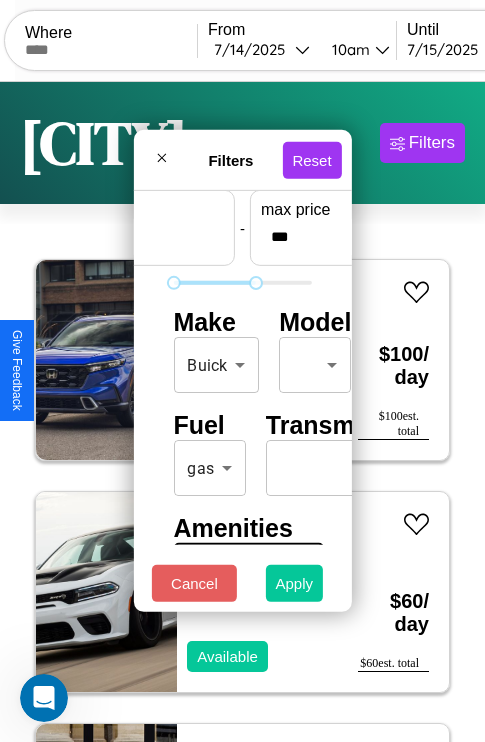 click on "Apply" at bounding box center (295, 583) 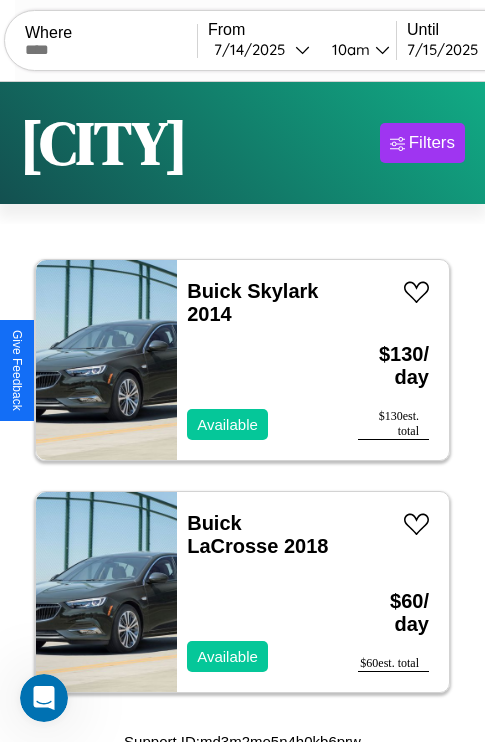 scroll, scrollTop: 13, scrollLeft: 0, axis: vertical 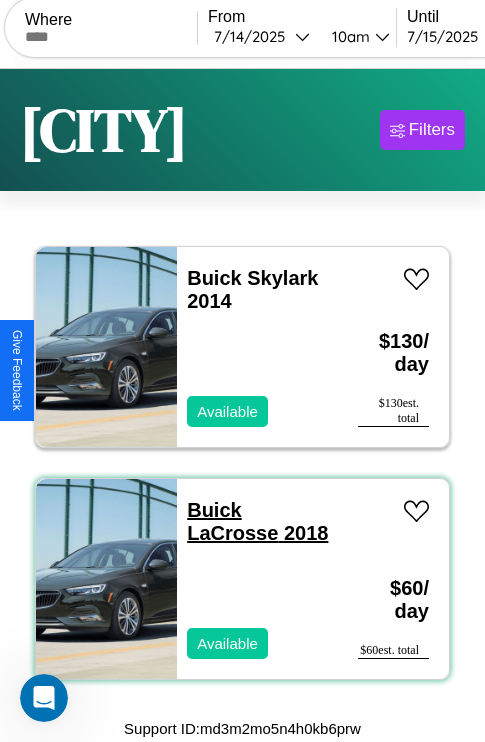click on "Buick   LaCrosse   2018" at bounding box center (257, 521) 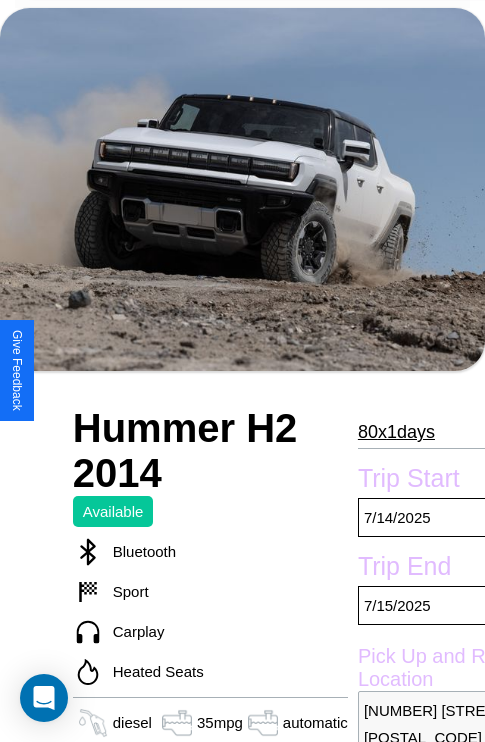 scroll, scrollTop: 1069, scrollLeft: 0, axis: vertical 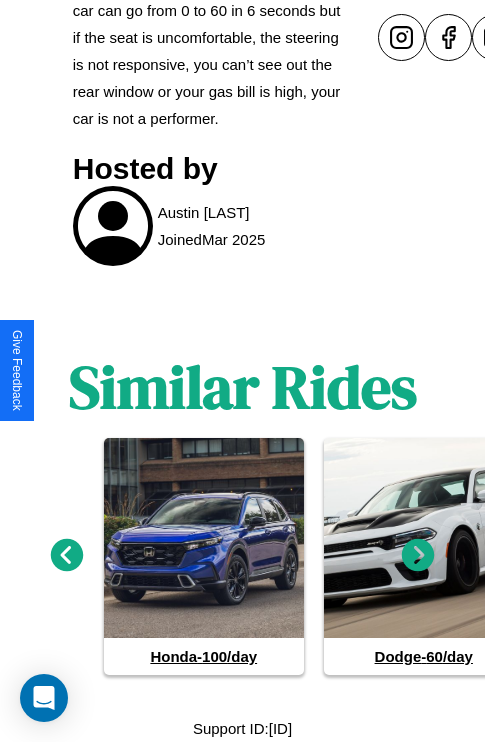 click 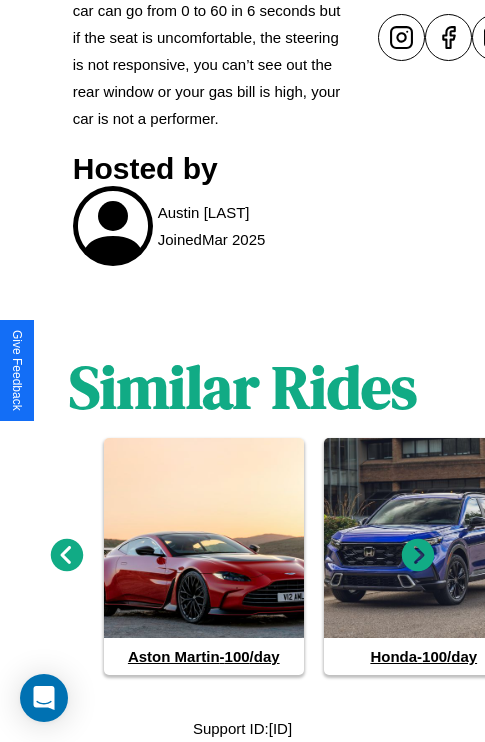 click 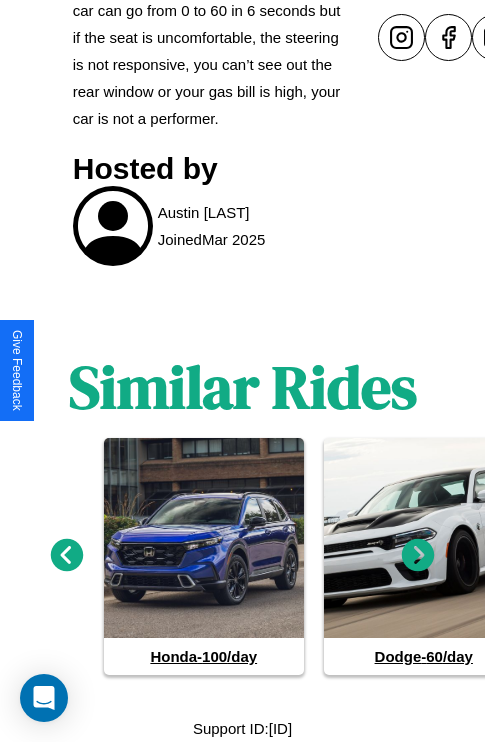 click 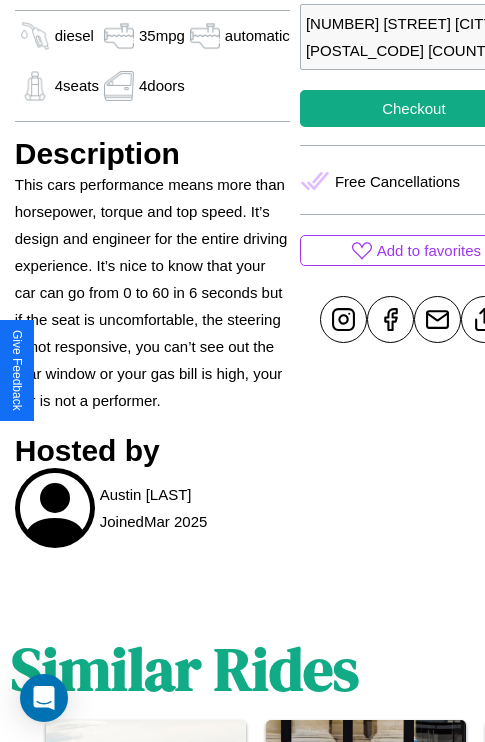 scroll, scrollTop: 709, scrollLeft: 68, axis: both 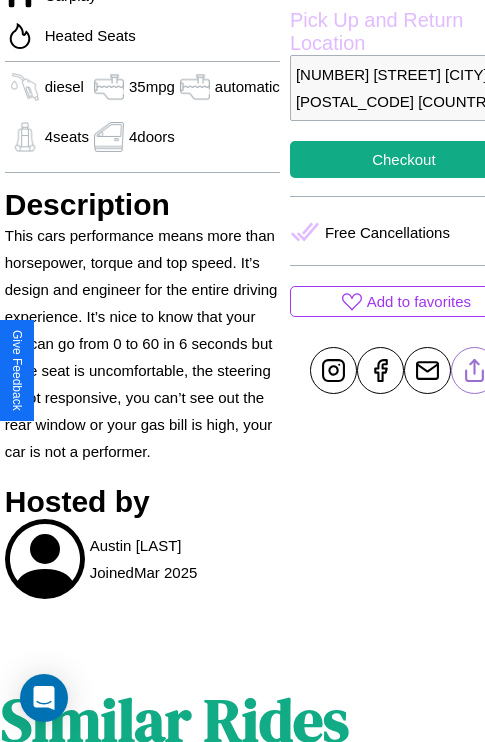click 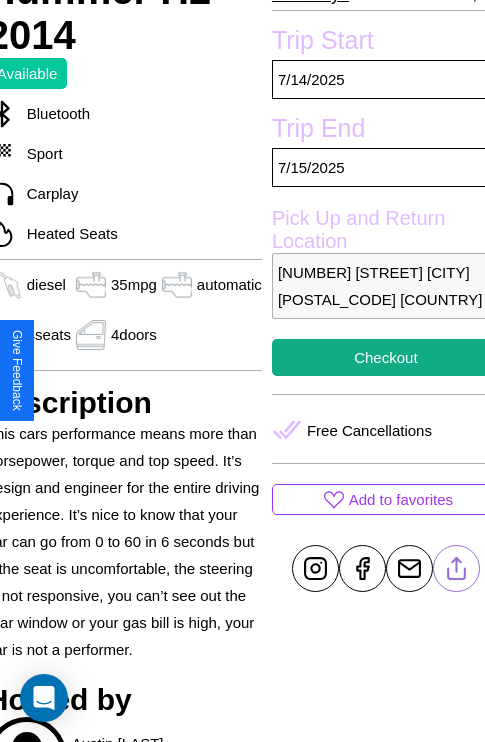 scroll, scrollTop: 498, scrollLeft: 88, axis: both 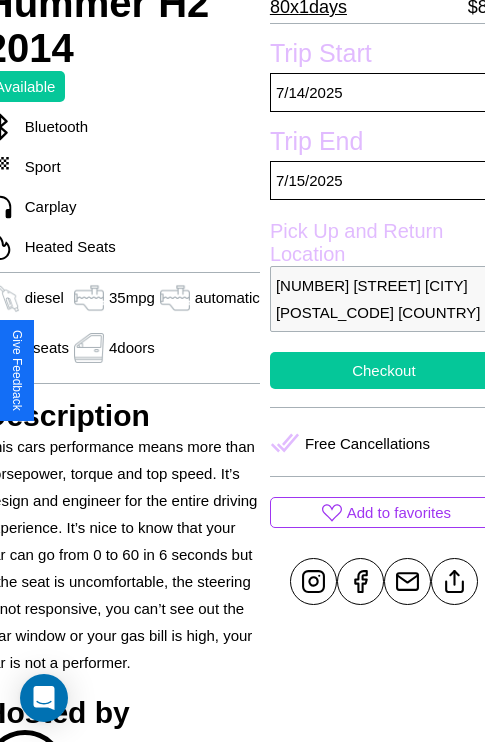 click on "Checkout" at bounding box center (384, 370) 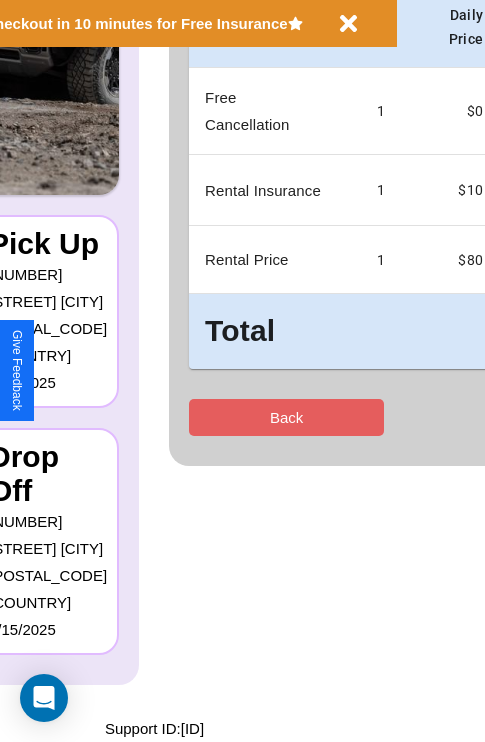 scroll, scrollTop: 0, scrollLeft: 0, axis: both 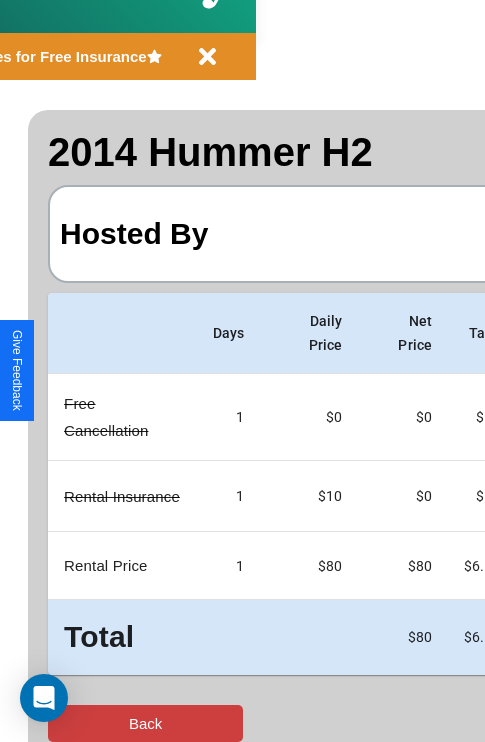 click on "Back" at bounding box center (145, 723) 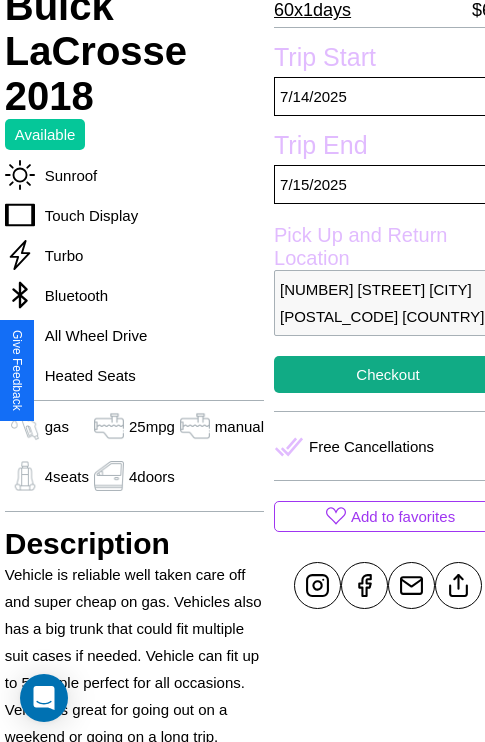 scroll, scrollTop: 497, scrollLeft: 68, axis: both 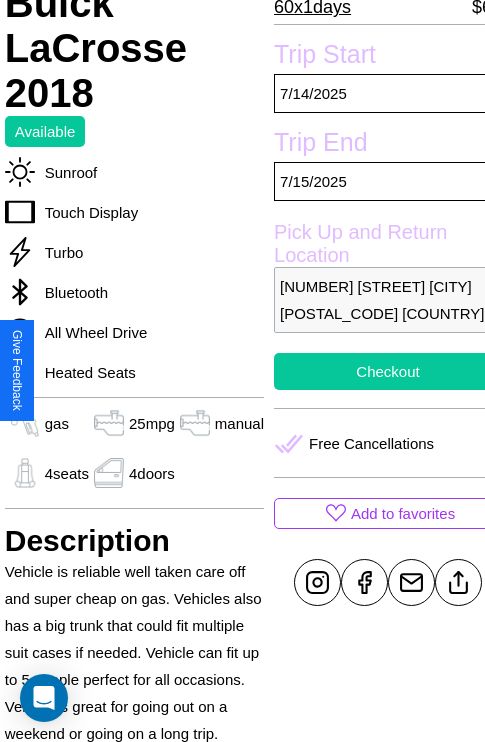 click on "Checkout" at bounding box center [388, 371] 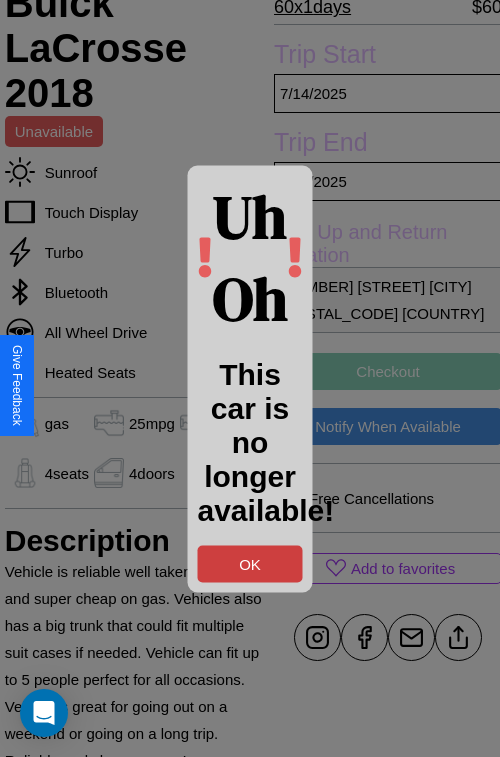 click on "OK" at bounding box center [250, 563] 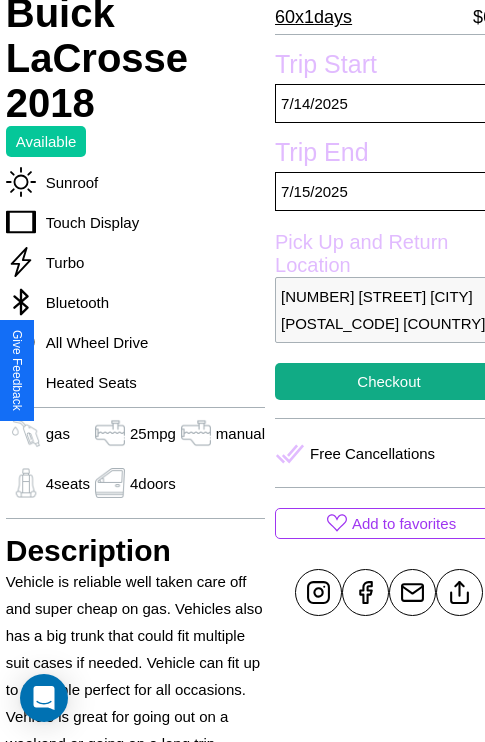 scroll, scrollTop: 497, scrollLeft: 68, axis: both 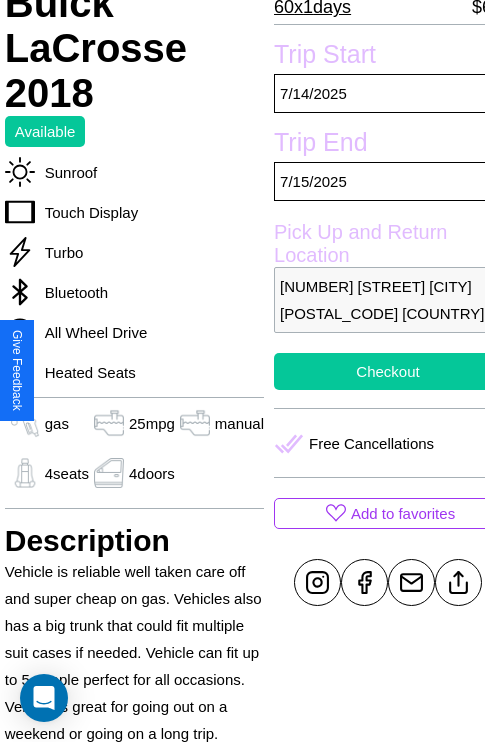 click on "Checkout" at bounding box center (388, 371) 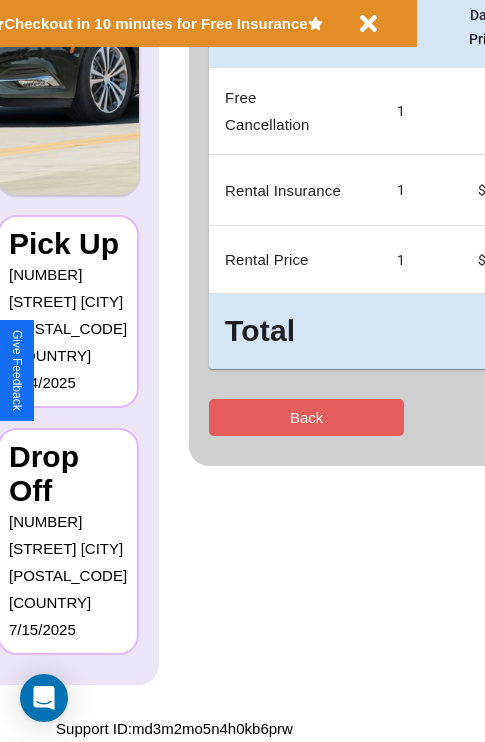scroll, scrollTop: 0, scrollLeft: 0, axis: both 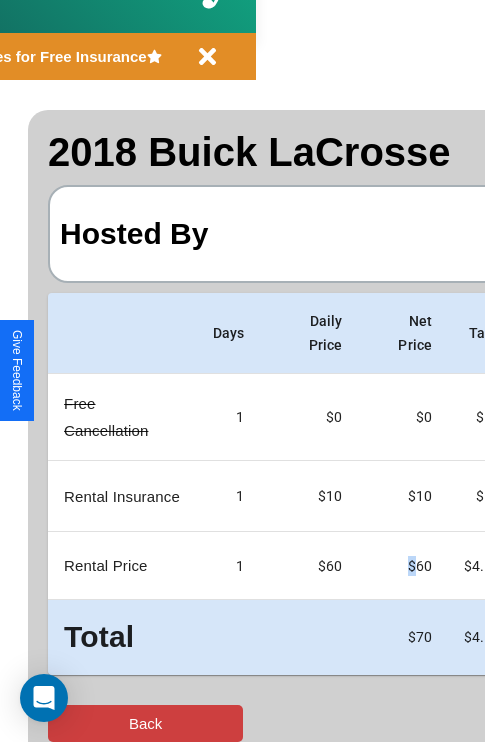 click on "Back" at bounding box center (145, 723) 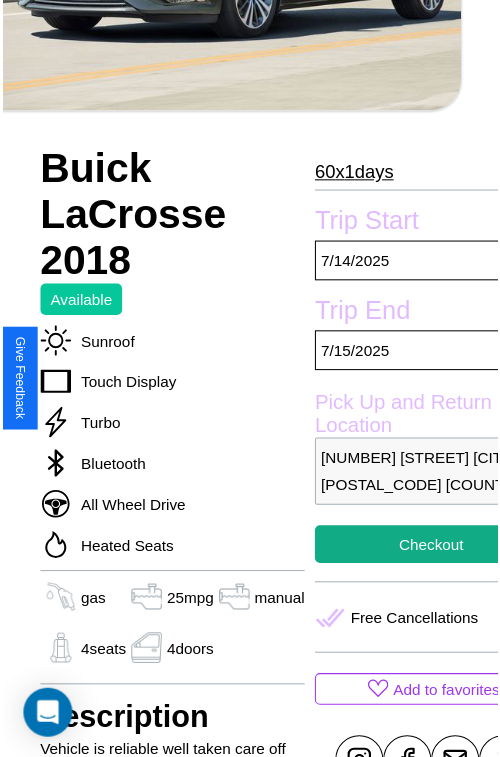 scroll, scrollTop: 639, scrollLeft: 68, axis: both 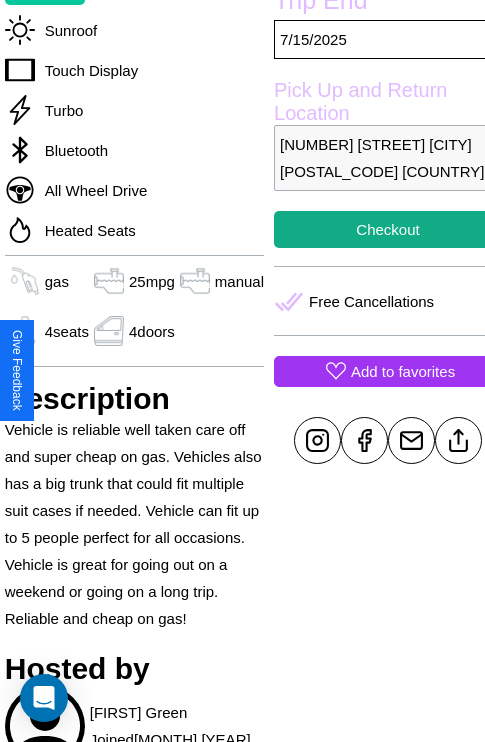 click on "Add to favorites" at bounding box center [403, 371] 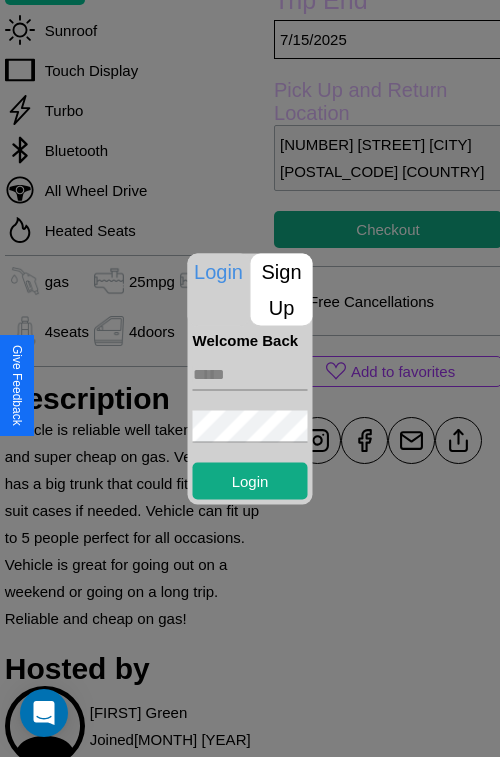 click at bounding box center (250, 374) 